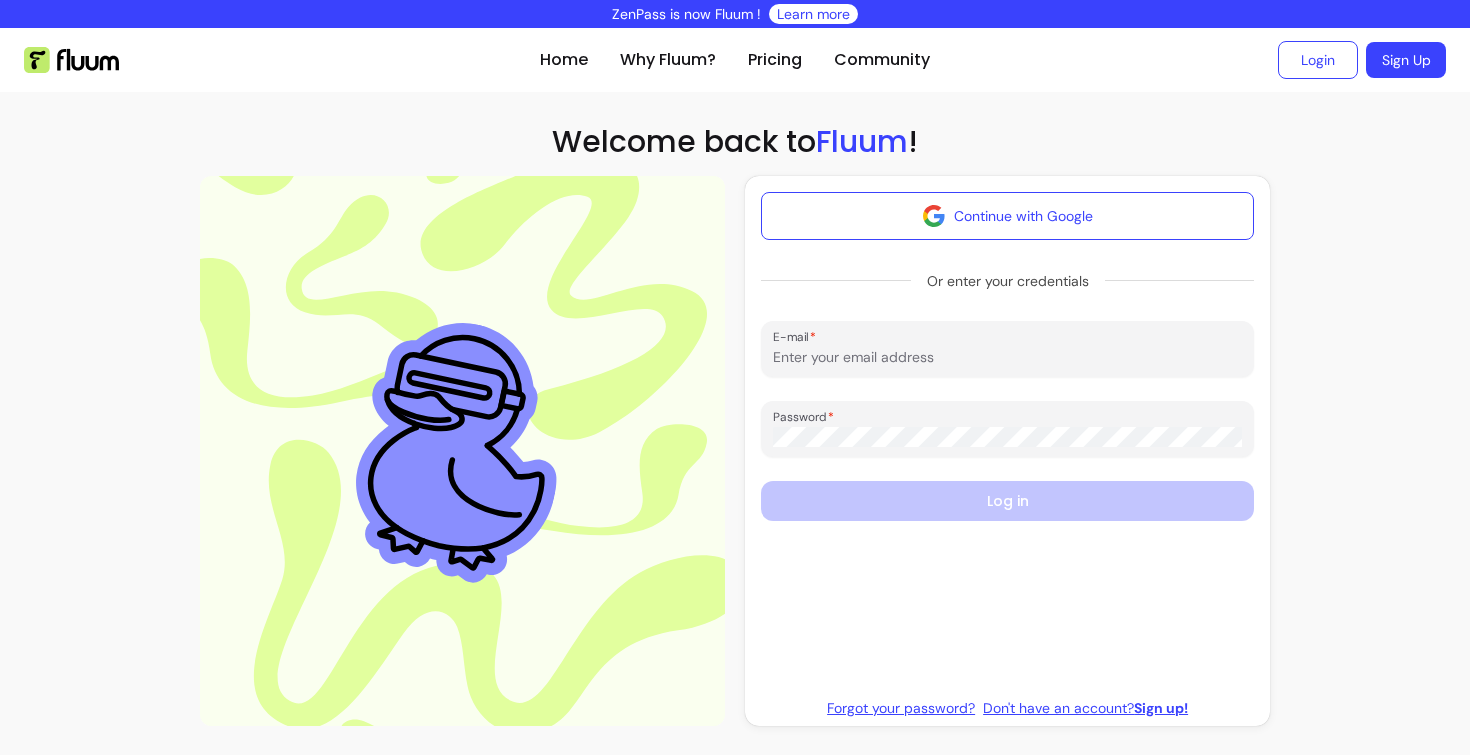 scroll, scrollTop: 0, scrollLeft: 0, axis: both 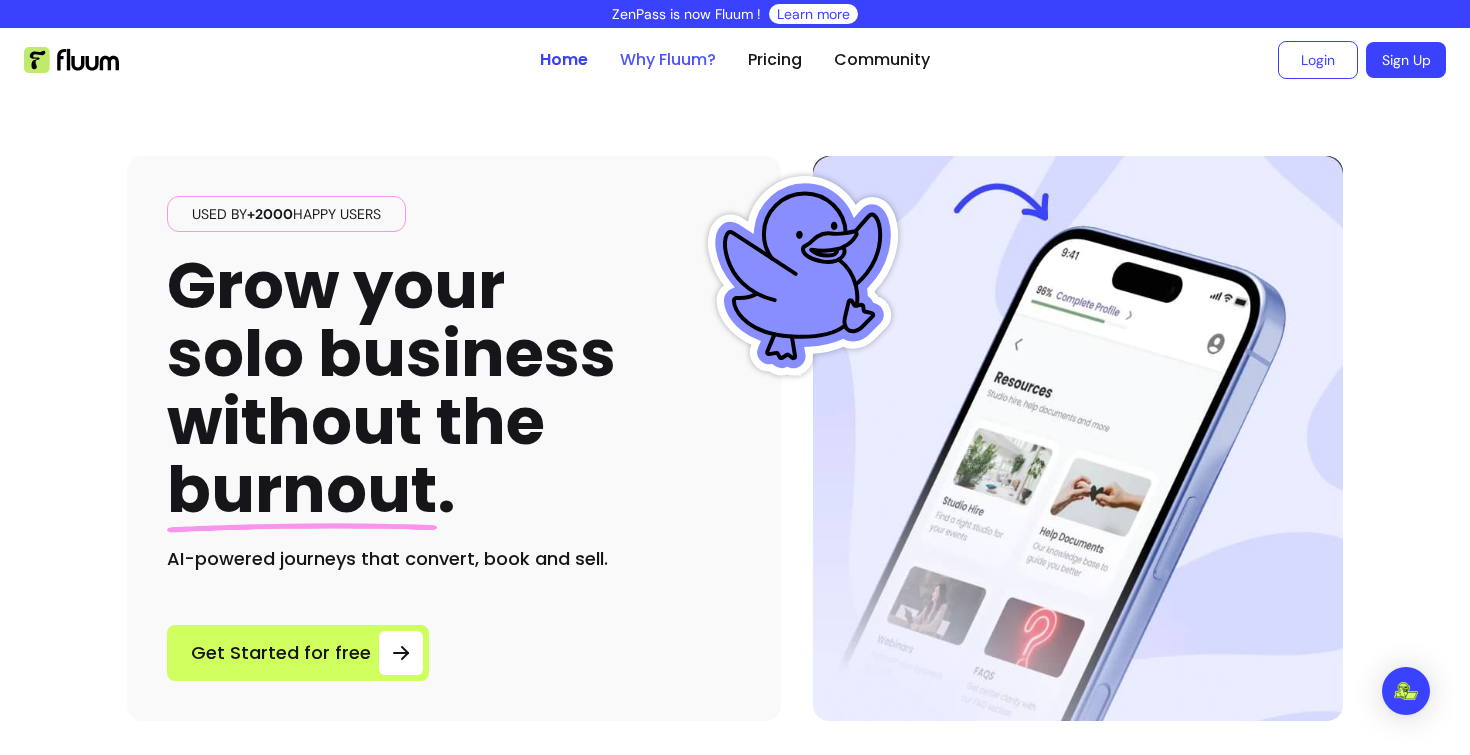 click on "Why Fluum?" at bounding box center [668, 60] 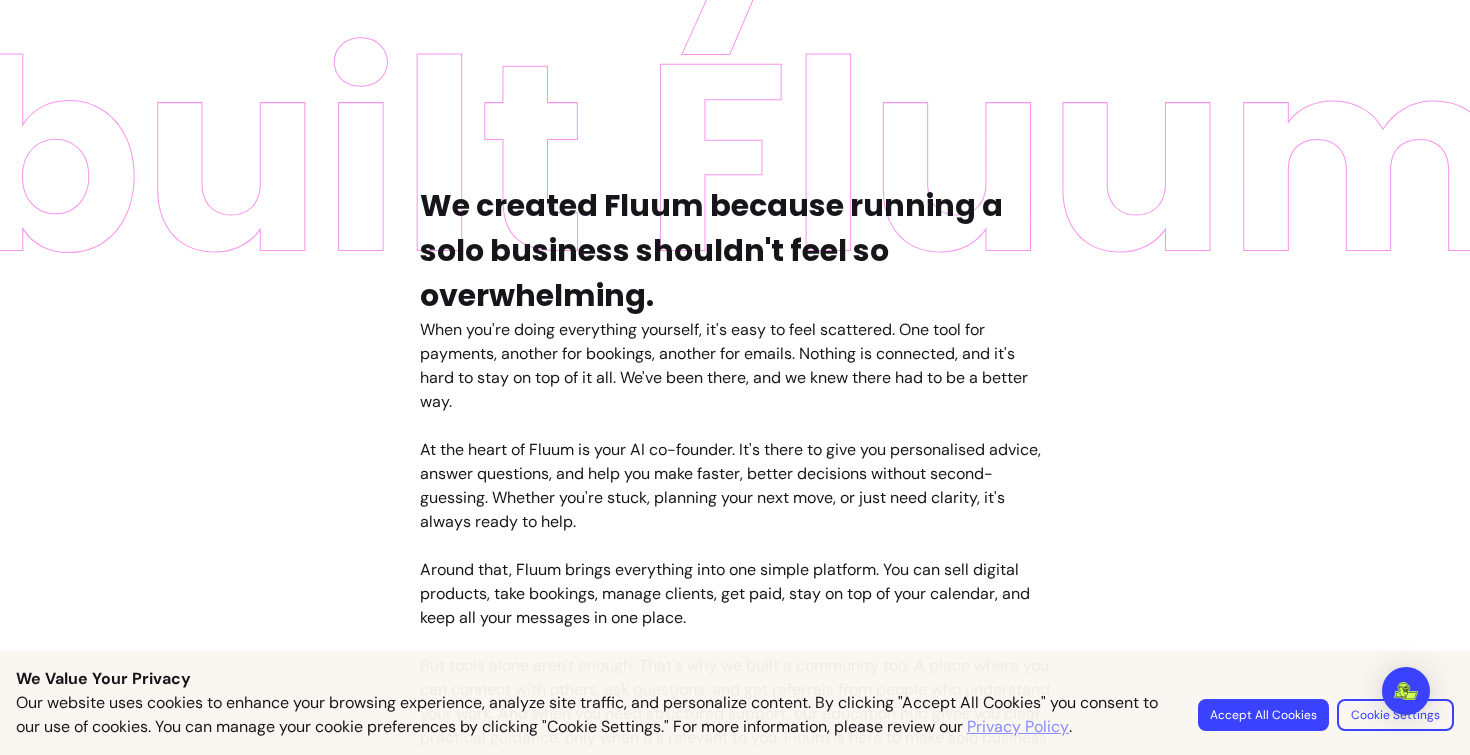 scroll, scrollTop: 0, scrollLeft: 0, axis: both 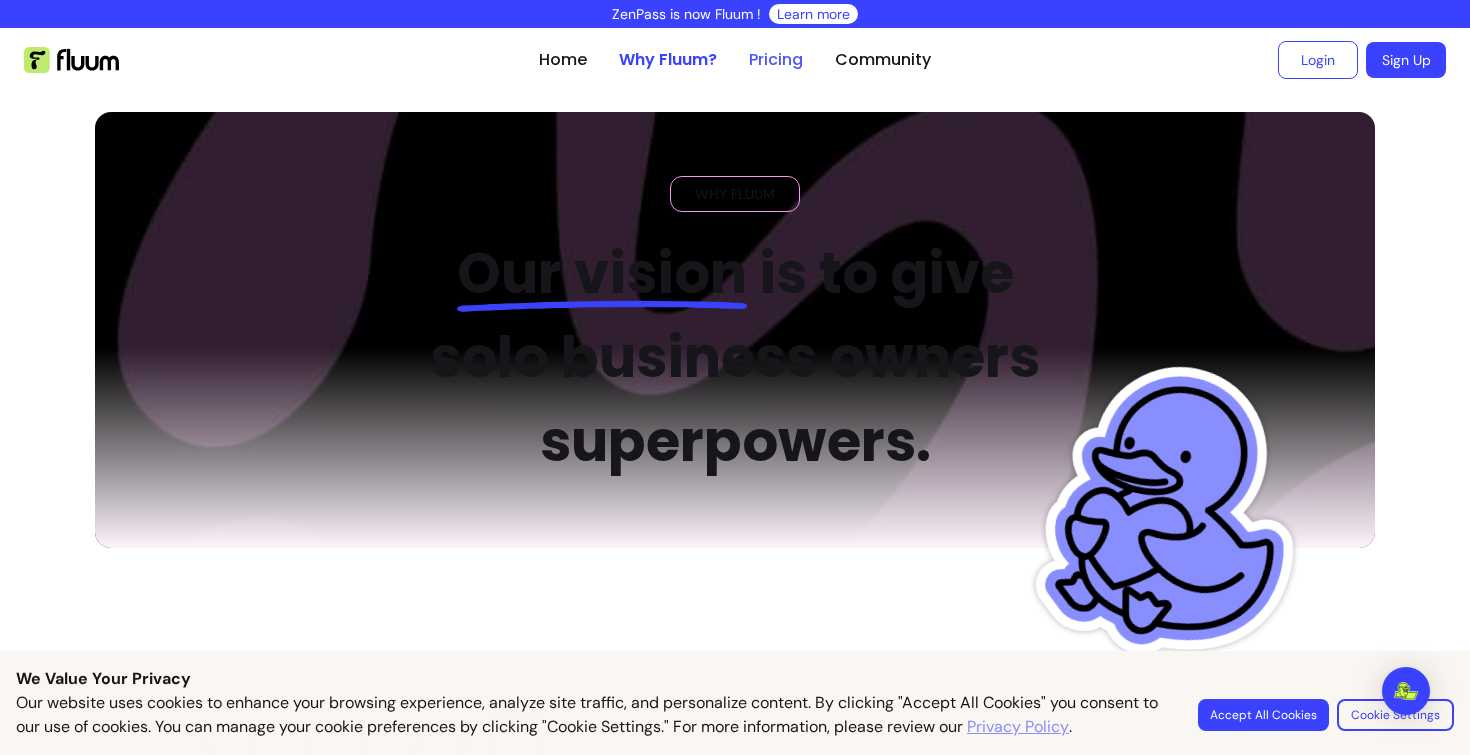 click on "Pricing" at bounding box center (776, 60) 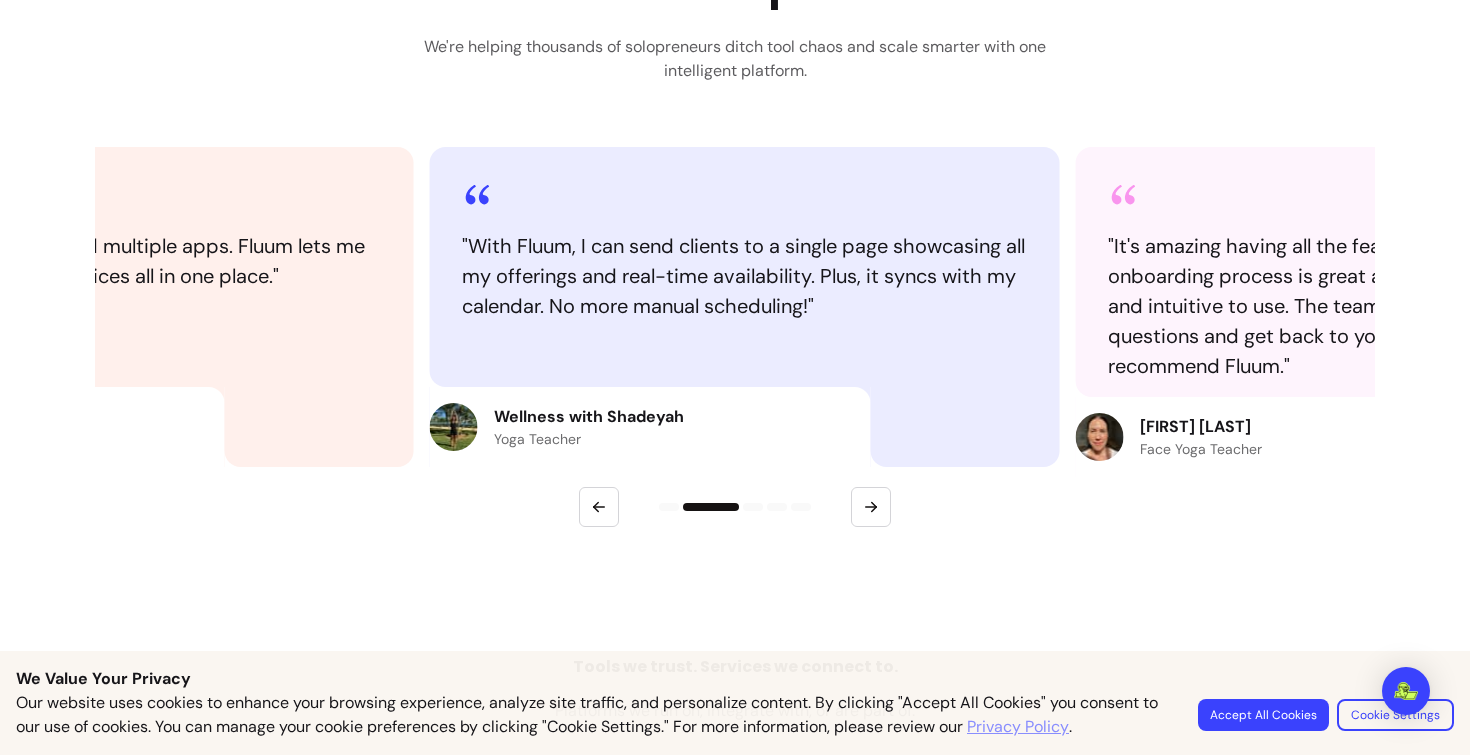 scroll, scrollTop: 2364, scrollLeft: 0, axis: vertical 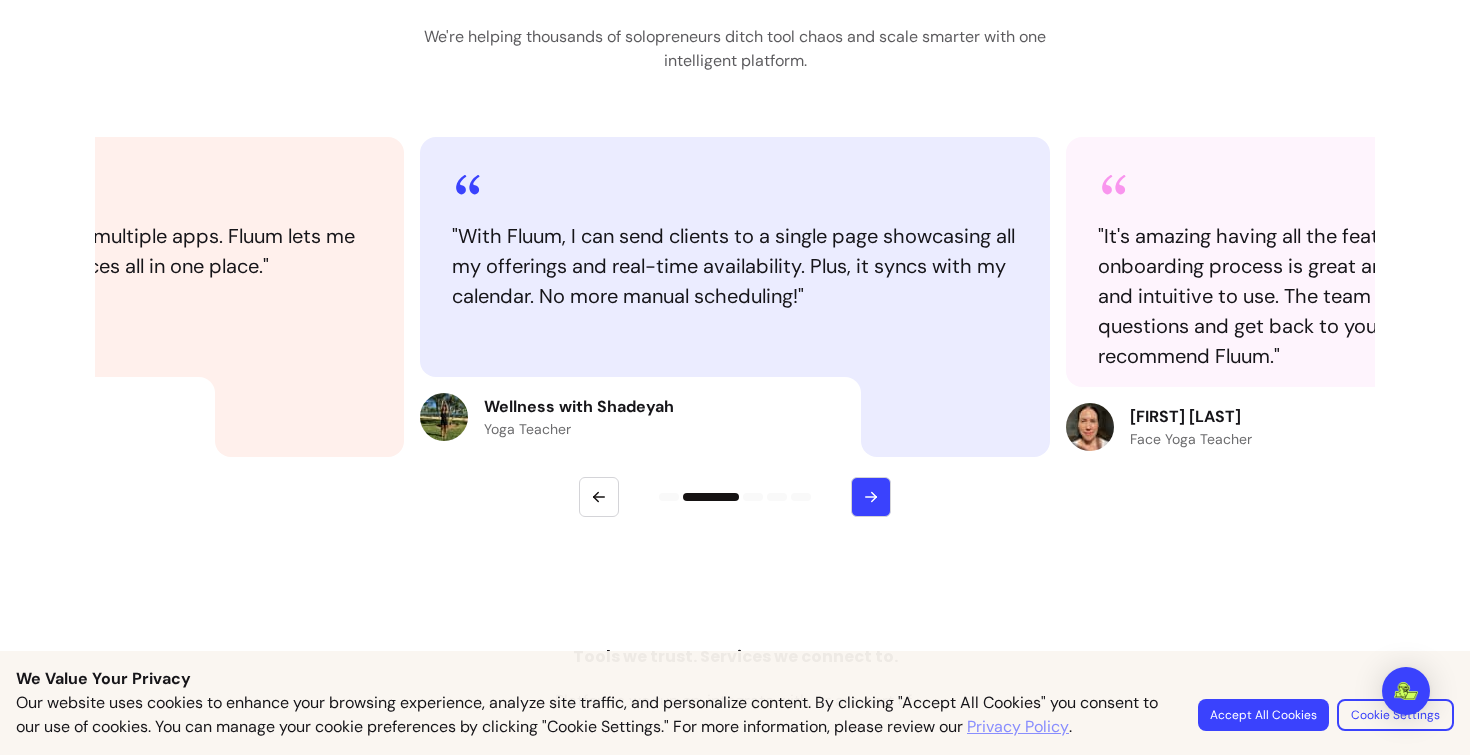 click 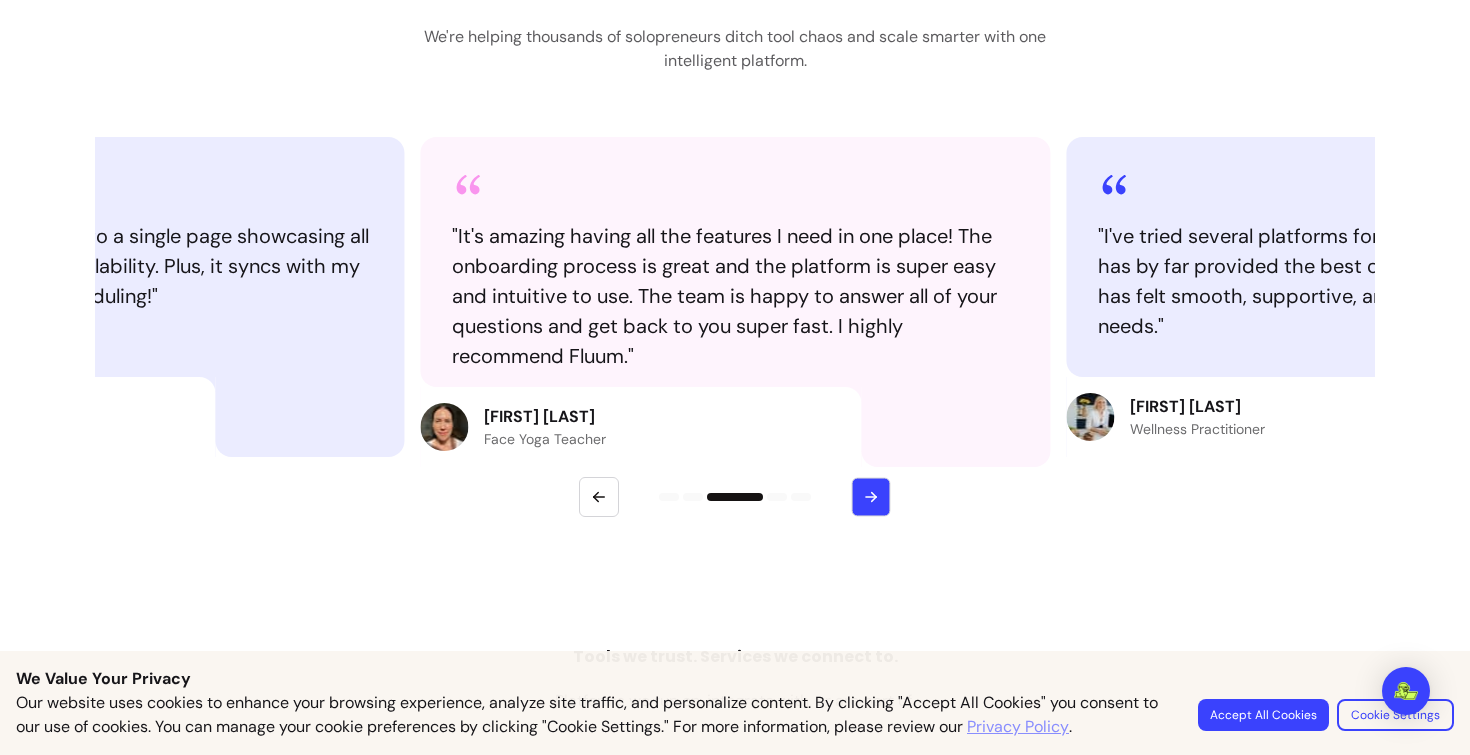 click 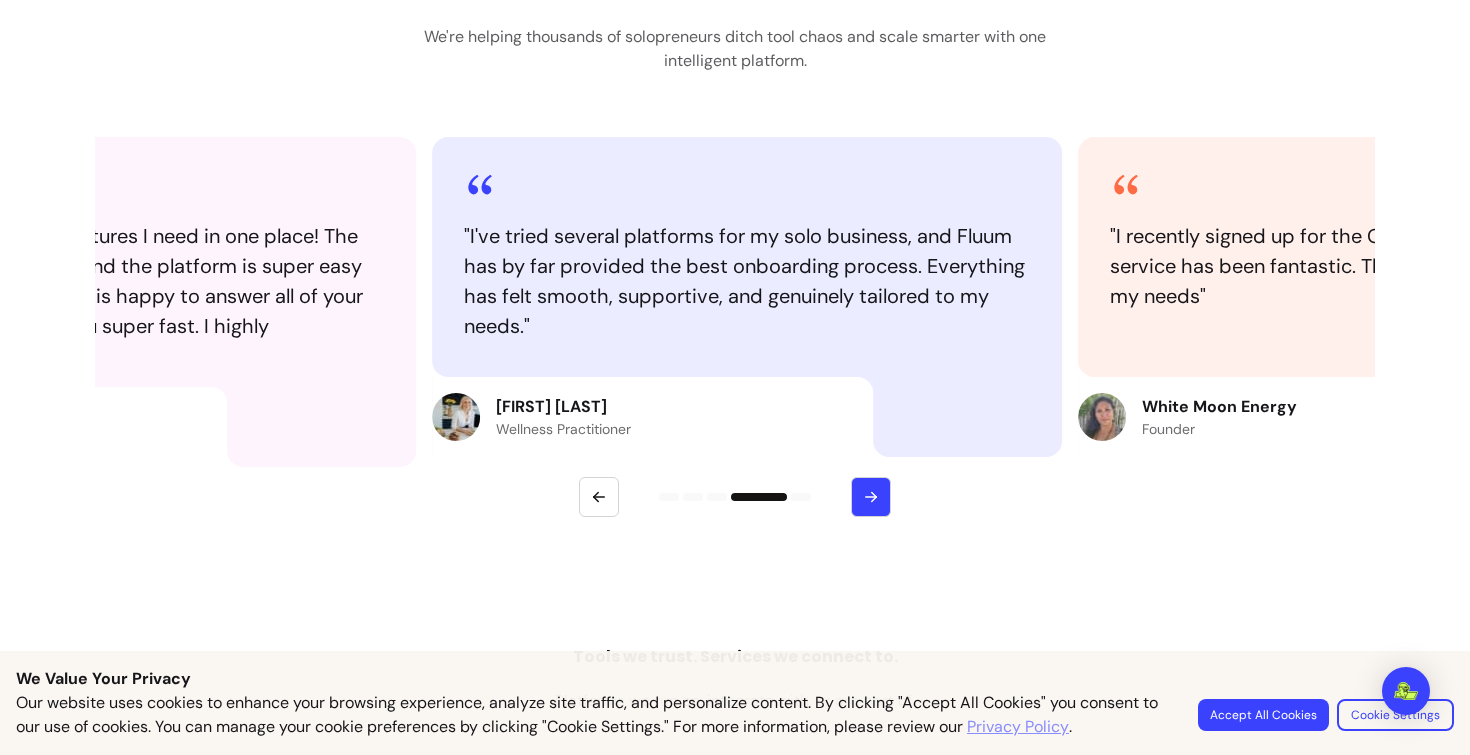click 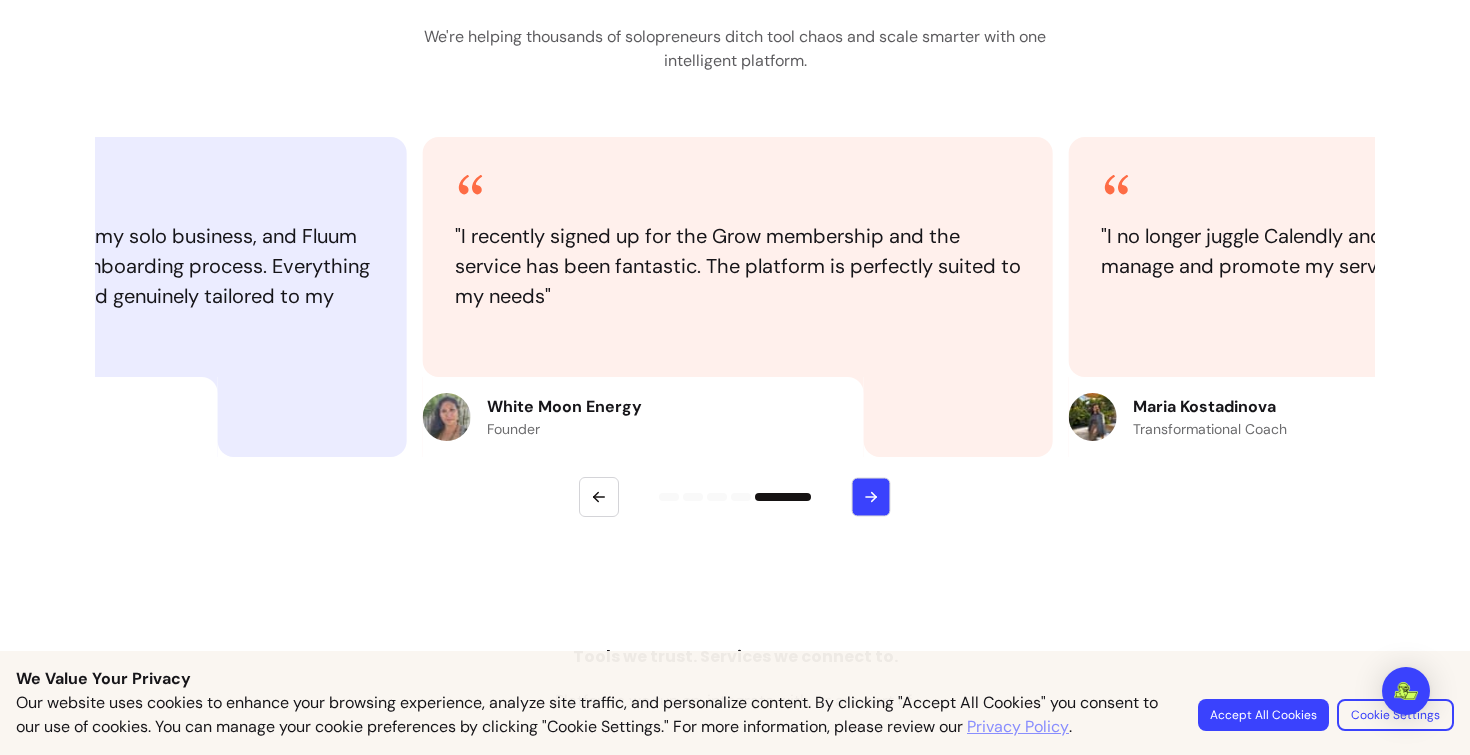 click 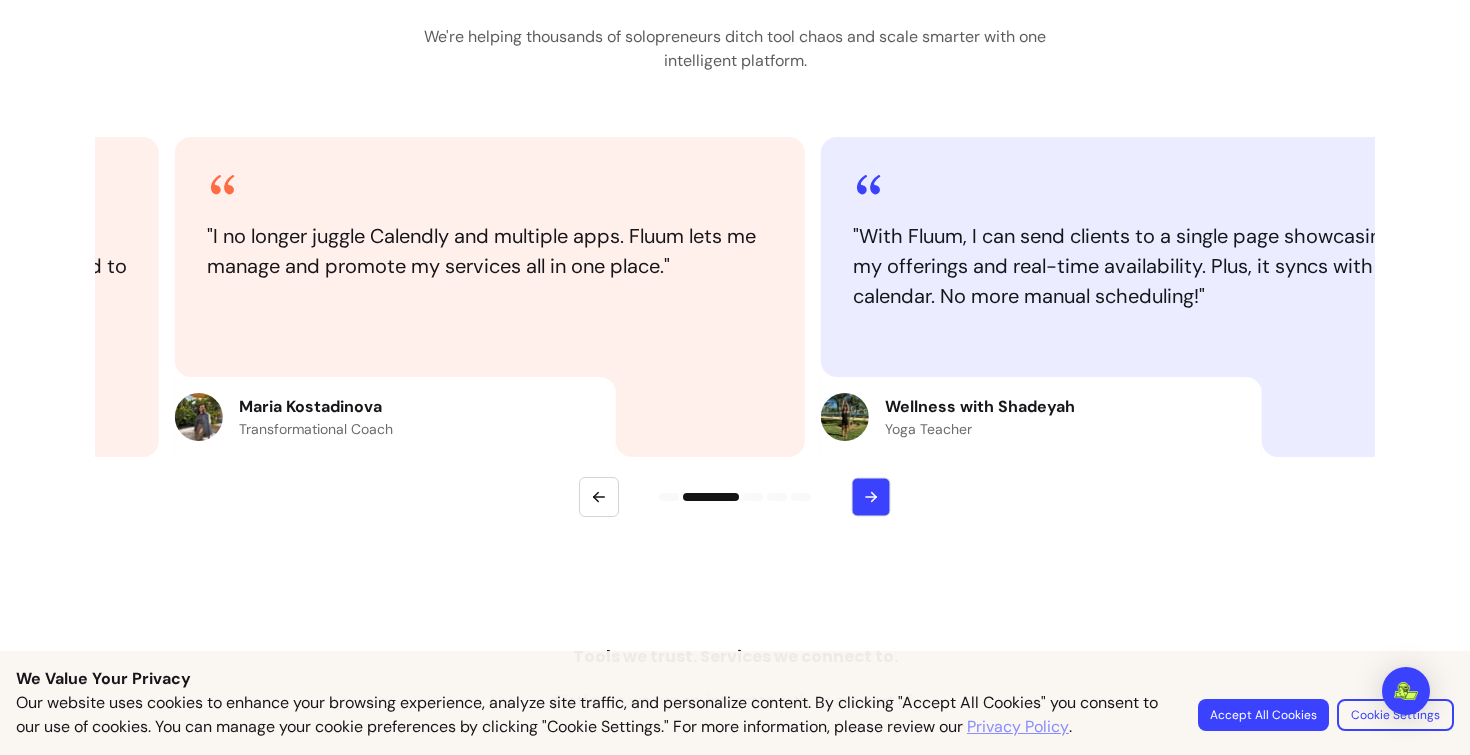 click 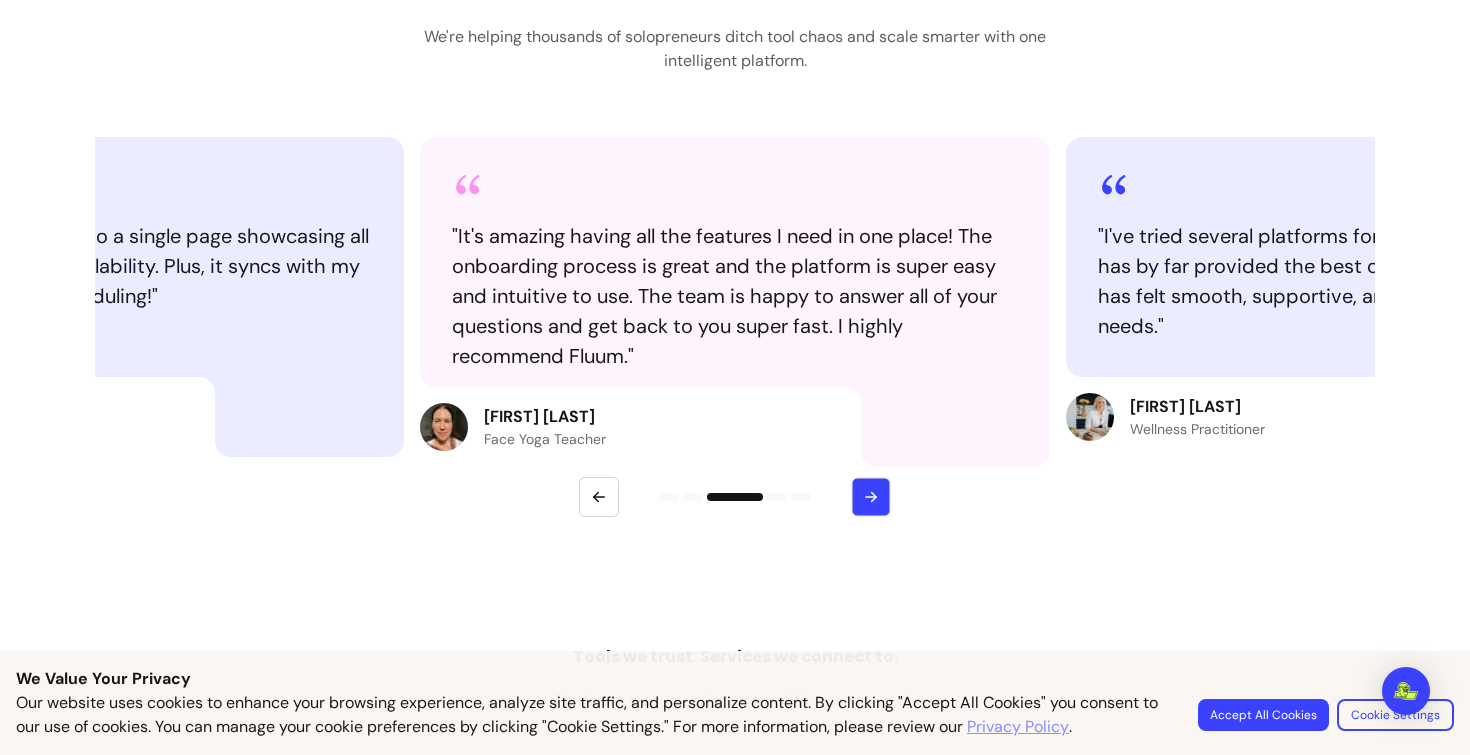 click 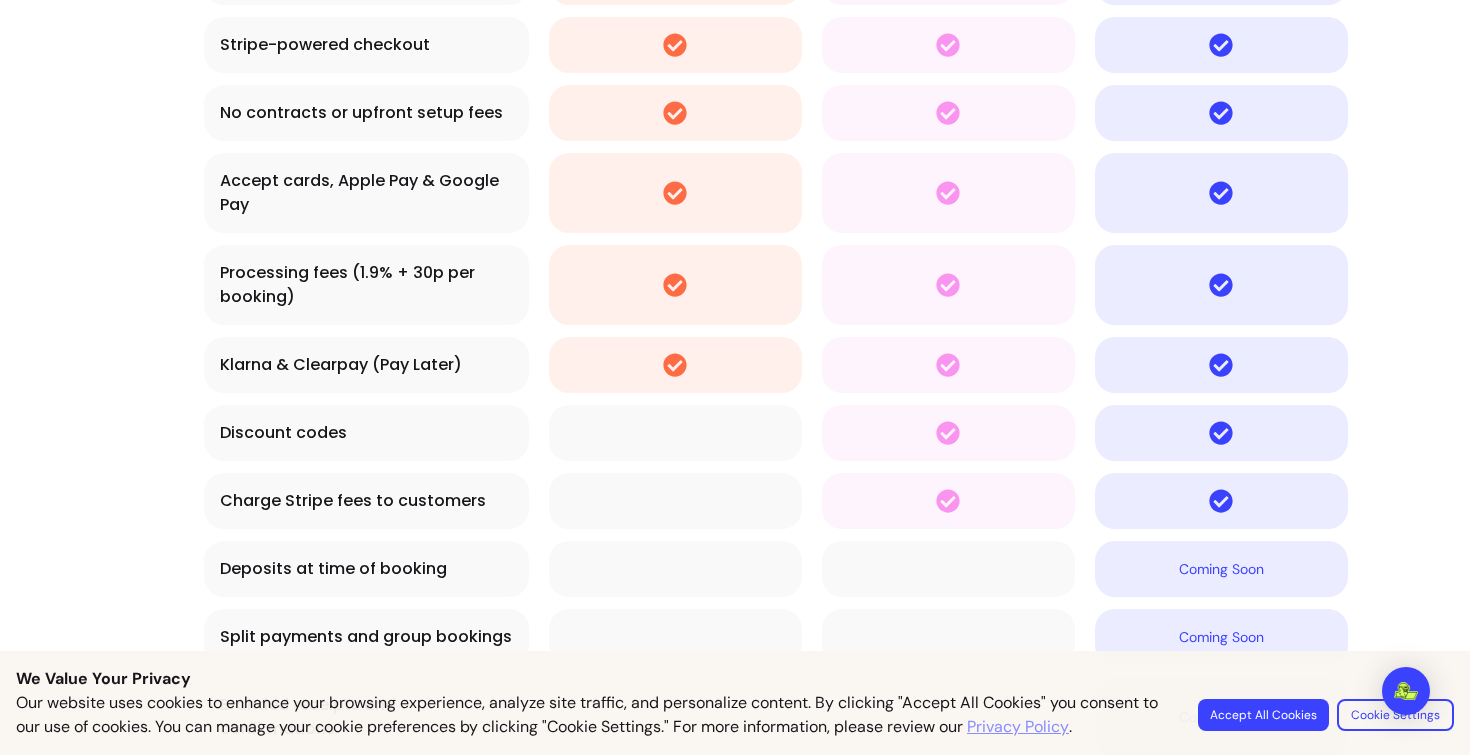 scroll, scrollTop: 5683, scrollLeft: 0, axis: vertical 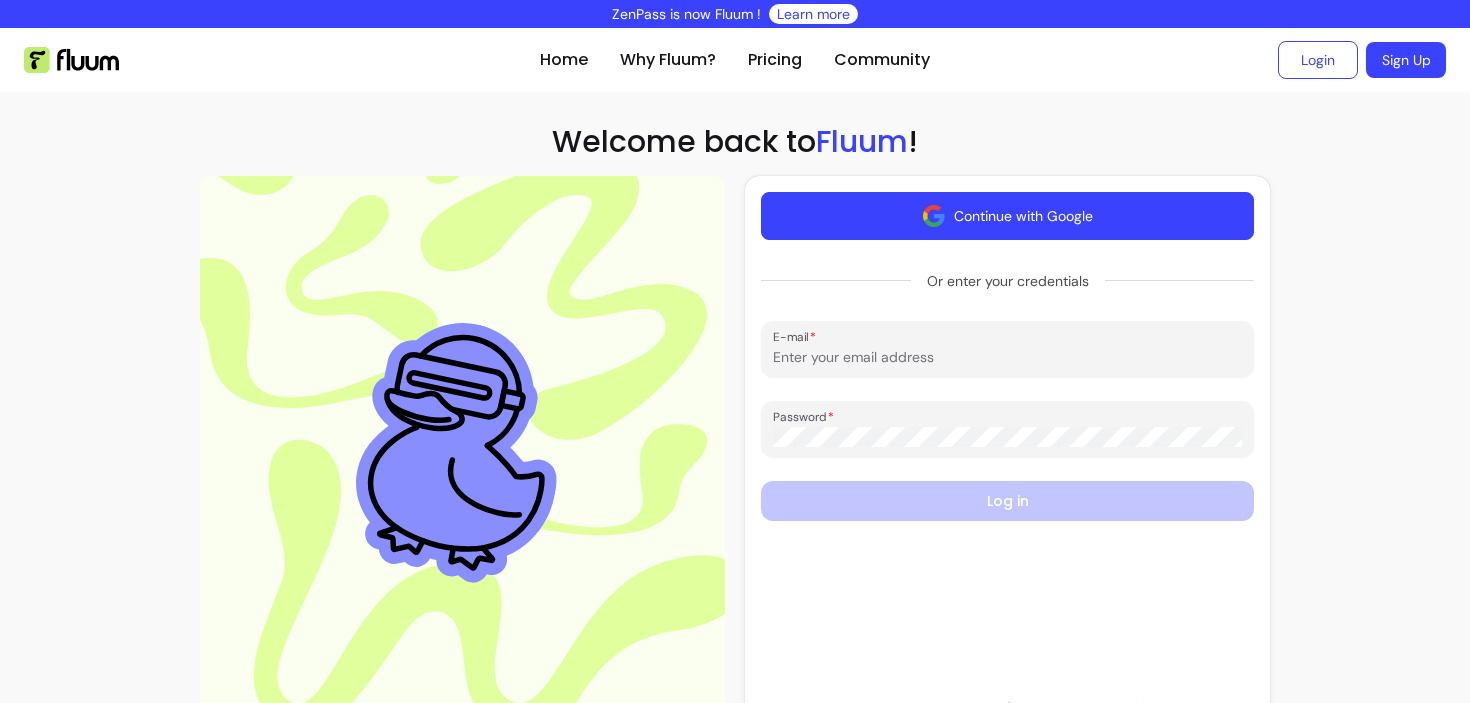 click on "Continue with Google" at bounding box center [1007, 216] 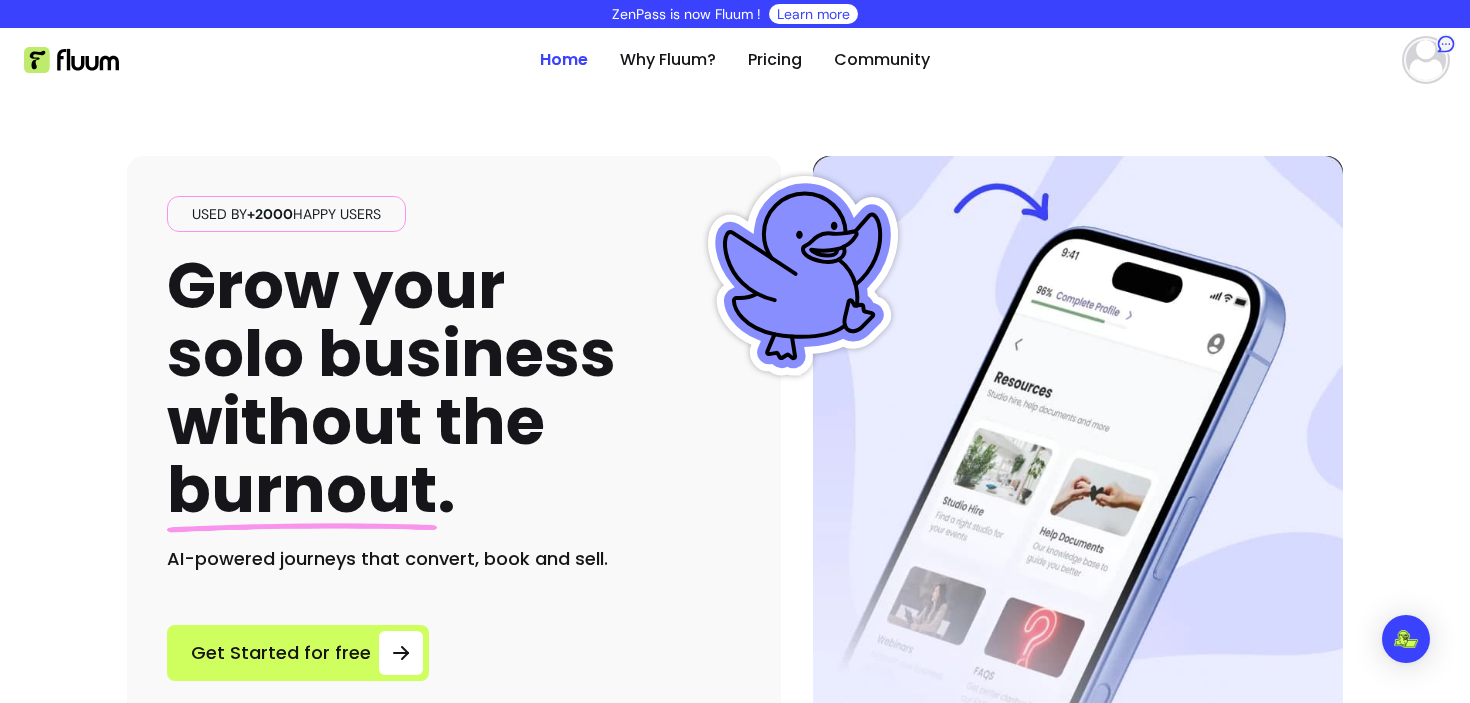 scroll, scrollTop: 0, scrollLeft: 0, axis: both 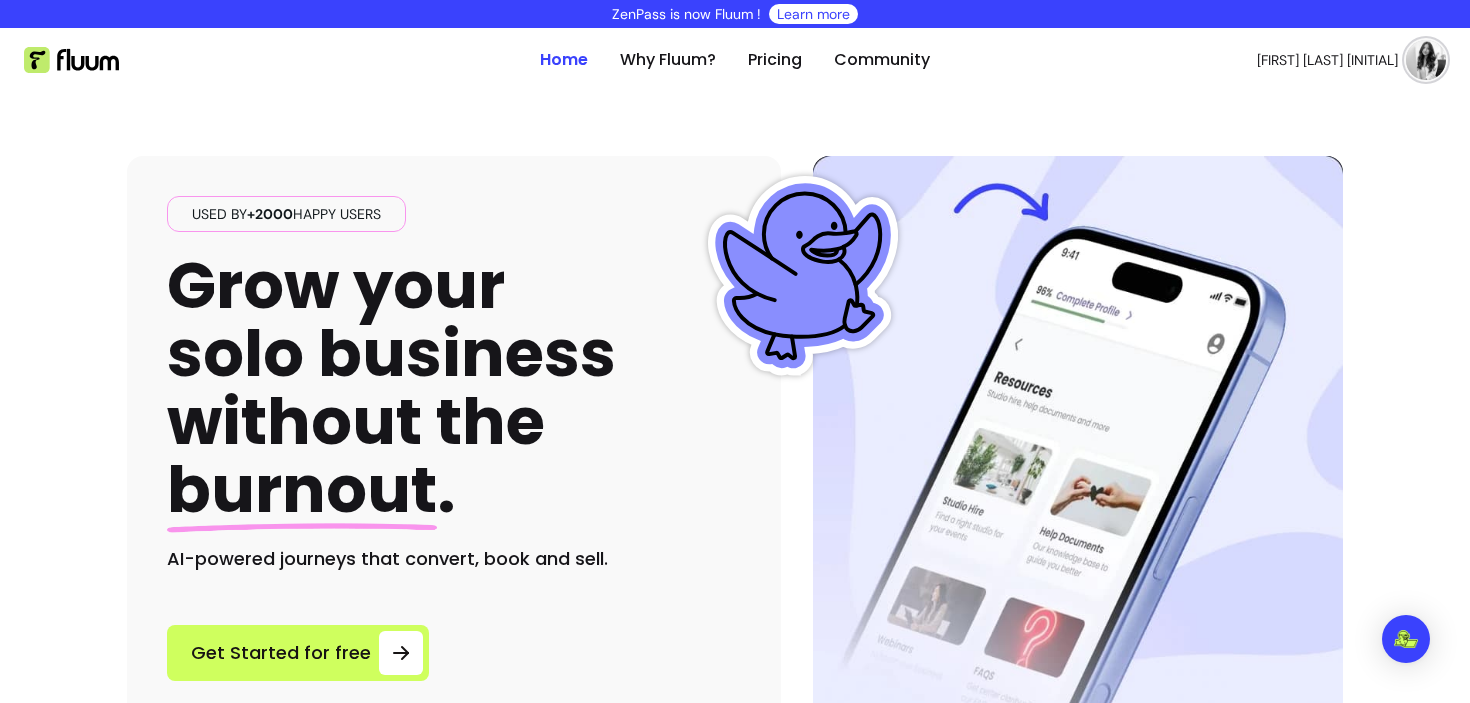 click on "Used by  +2000  happy users Grow your solo business without the burnout . AI-powered journeys that convert, book and sell. Get Started for free" at bounding box center [735, 406] 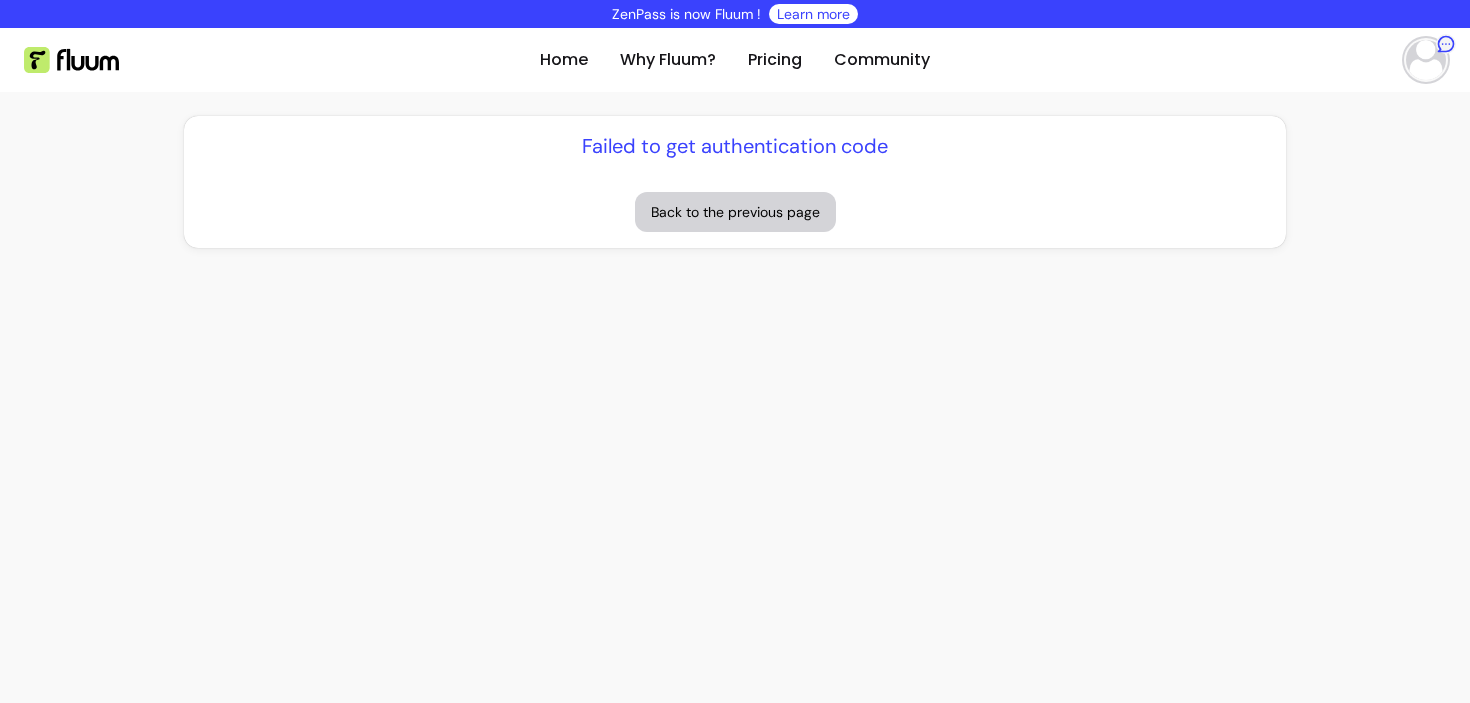 scroll, scrollTop: 0, scrollLeft: 0, axis: both 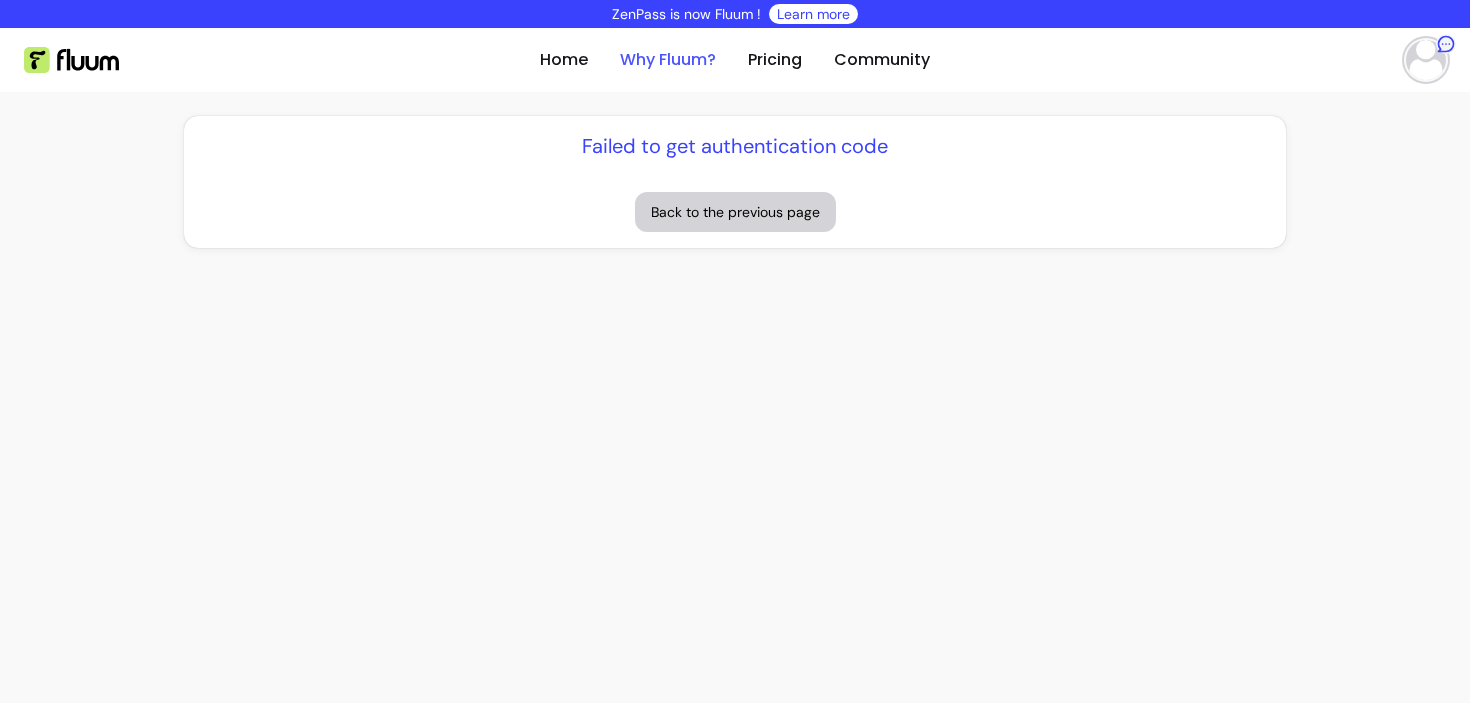 click on "Why Fluum?" at bounding box center (668, 60) 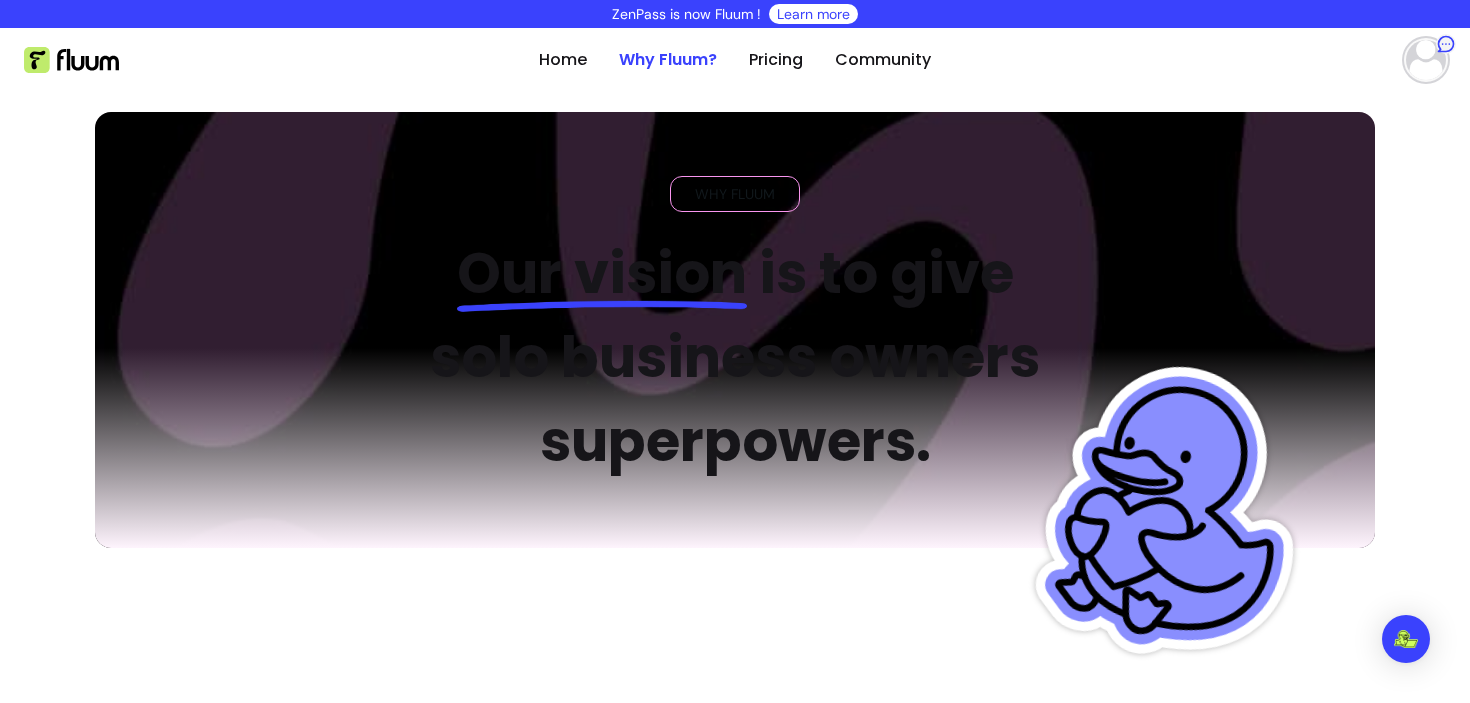 click at bounding box center [1426, 60] 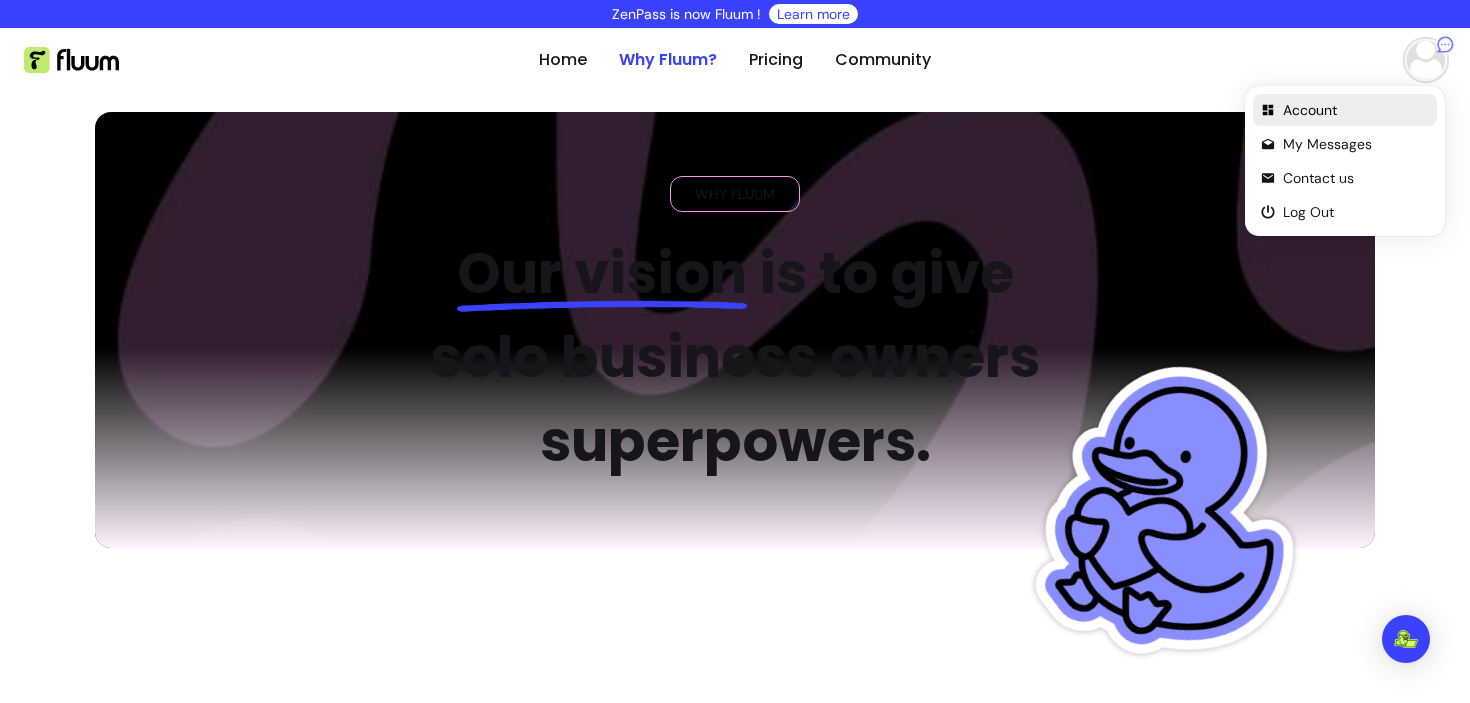 click on "Account" at bounding box center [1356, 110] 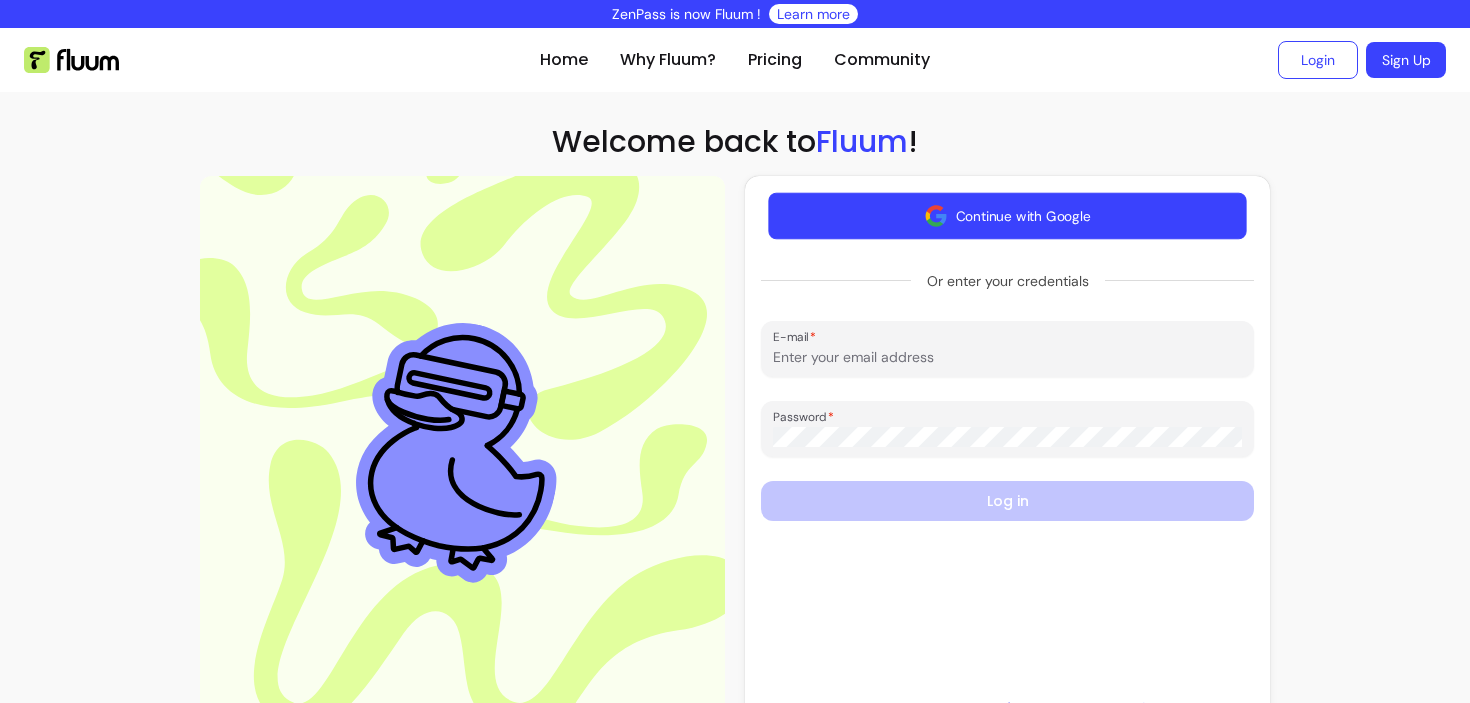 click on "Continue with Google" at bounding box center [1007, 216] 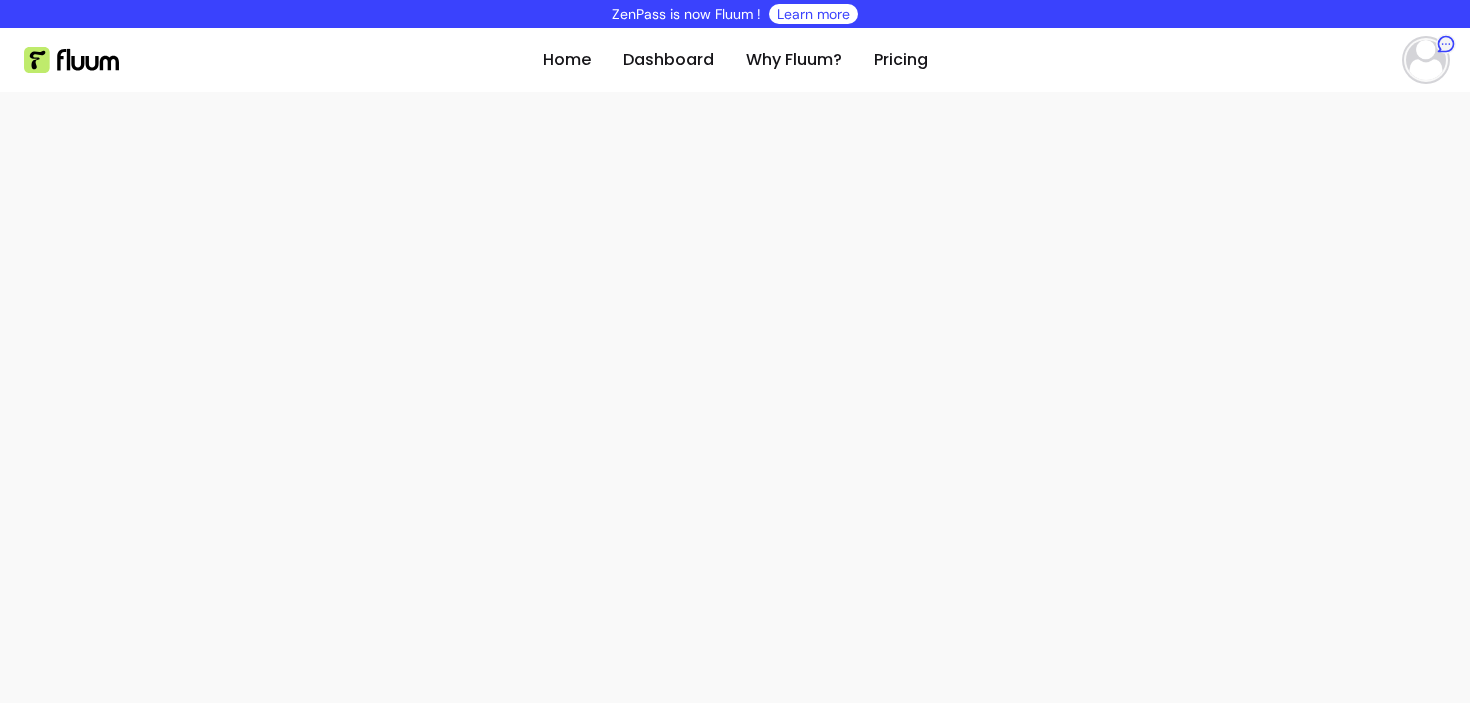 scroll, scrollTop: 0, scrollLeft: 0, axis: both 